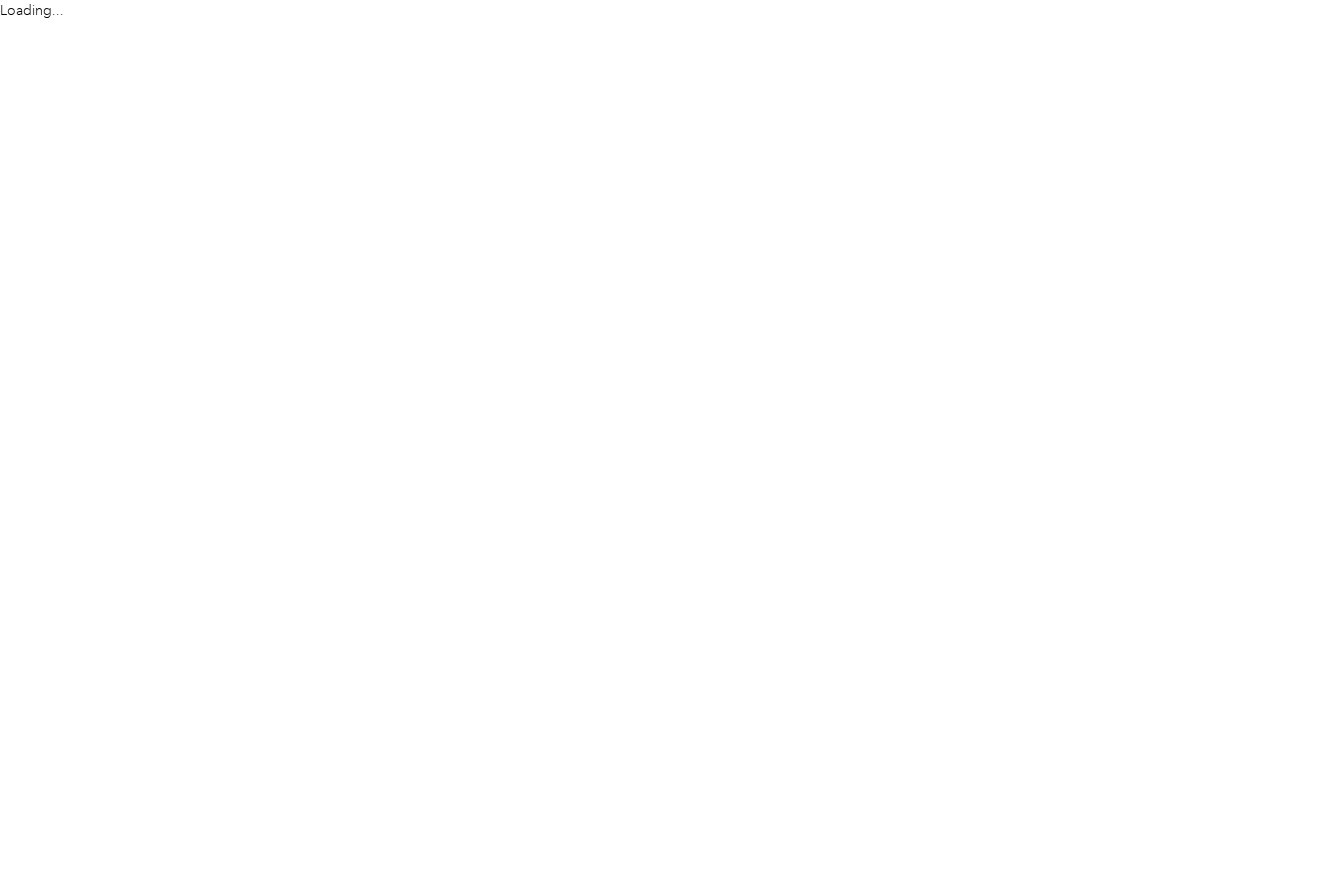 scroll, scrollTop: 0, scrollLeft: 0, axis: both 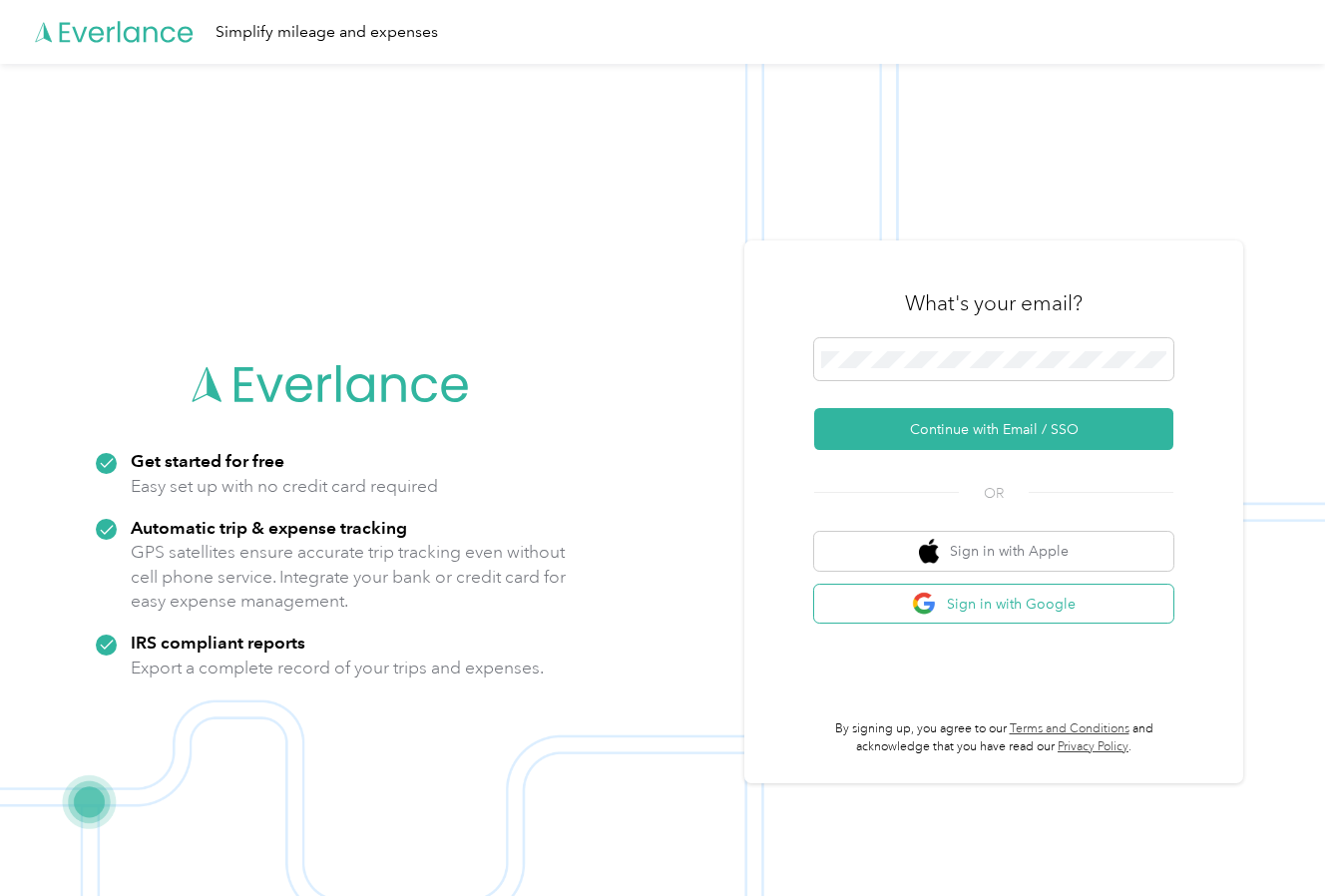 click on "Sign in with Google" at bounding box center (994, 604) 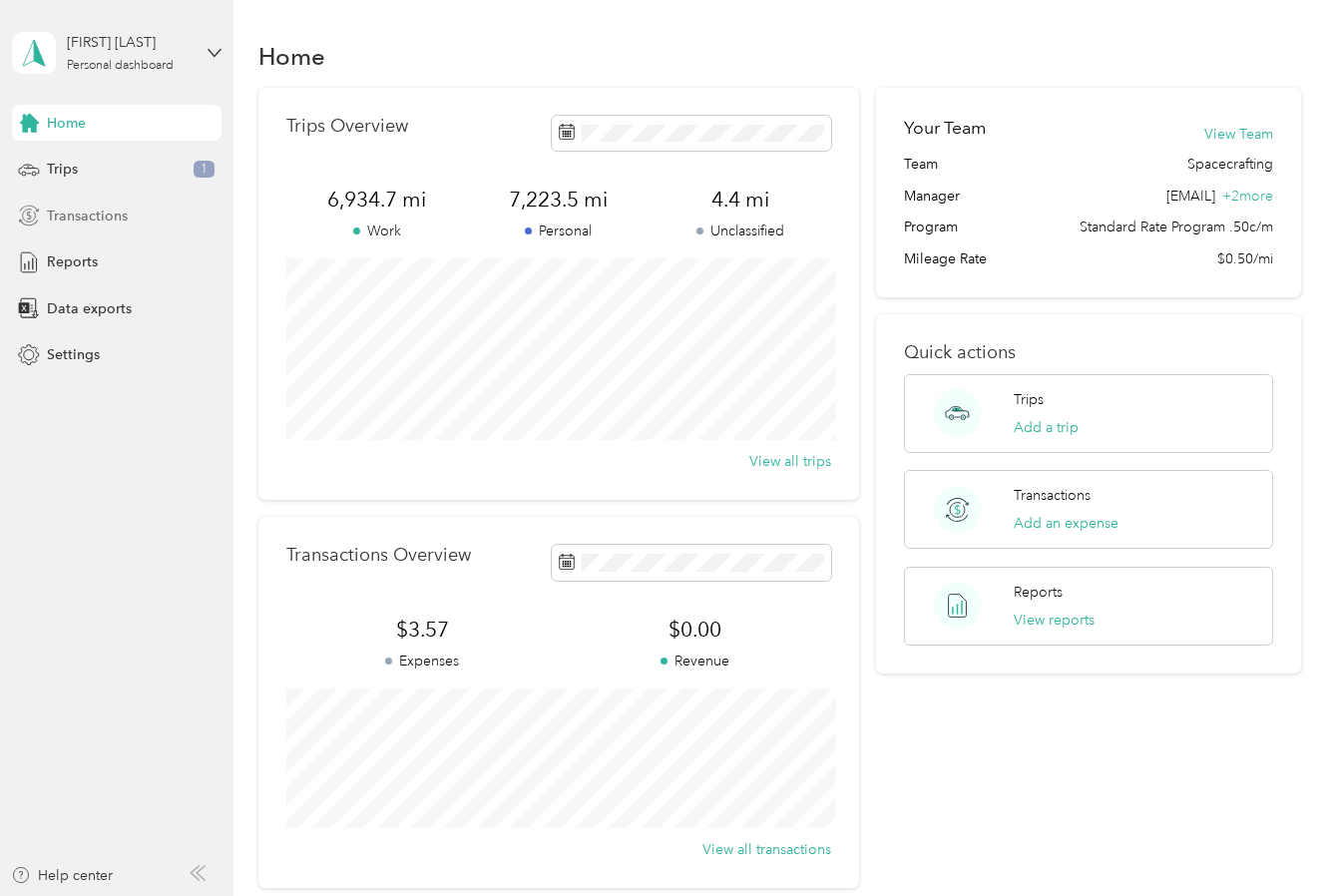 click on "Transactions" at bounding box center (87, 216) 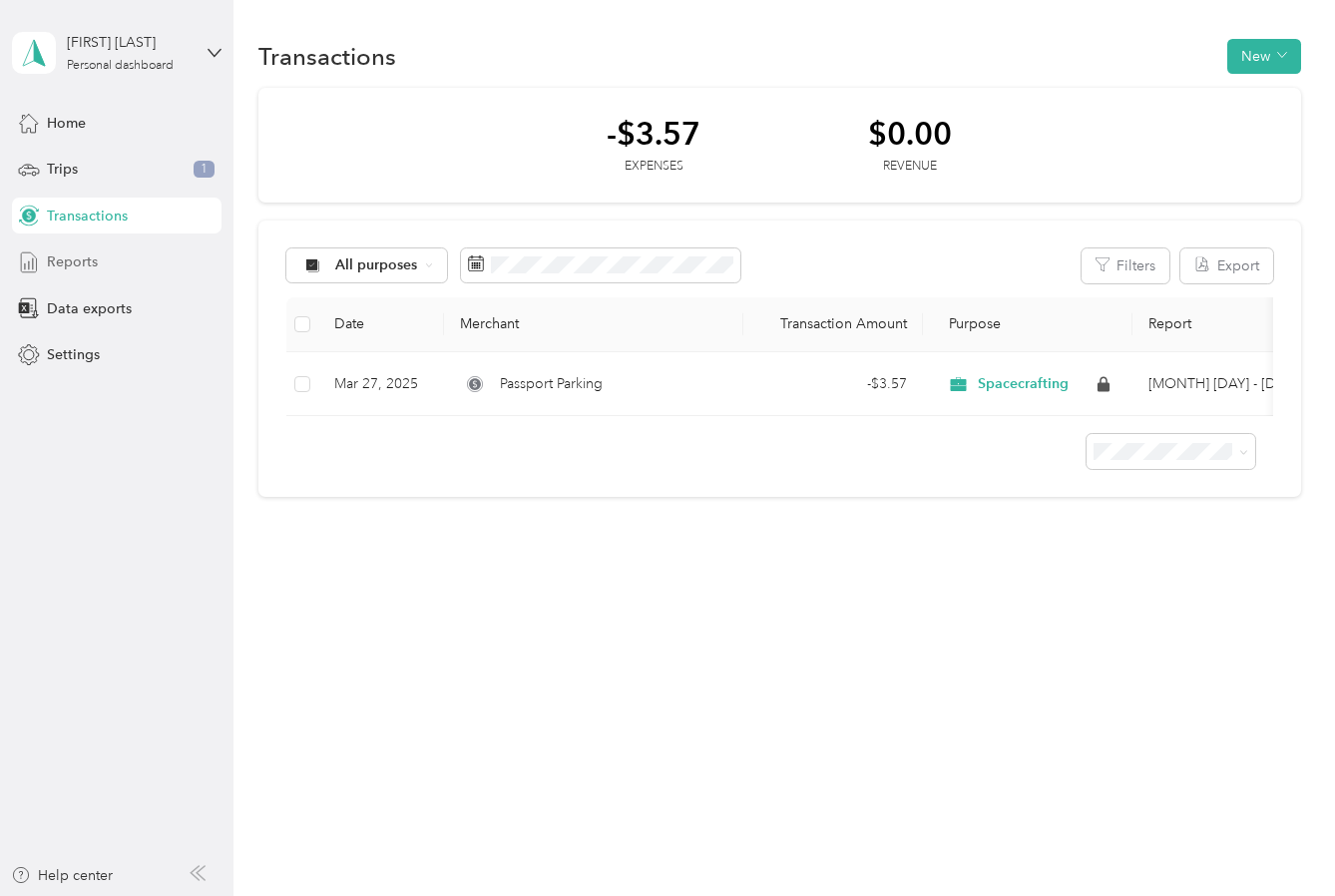 click on "Reports" at bounding box center [117, 262] 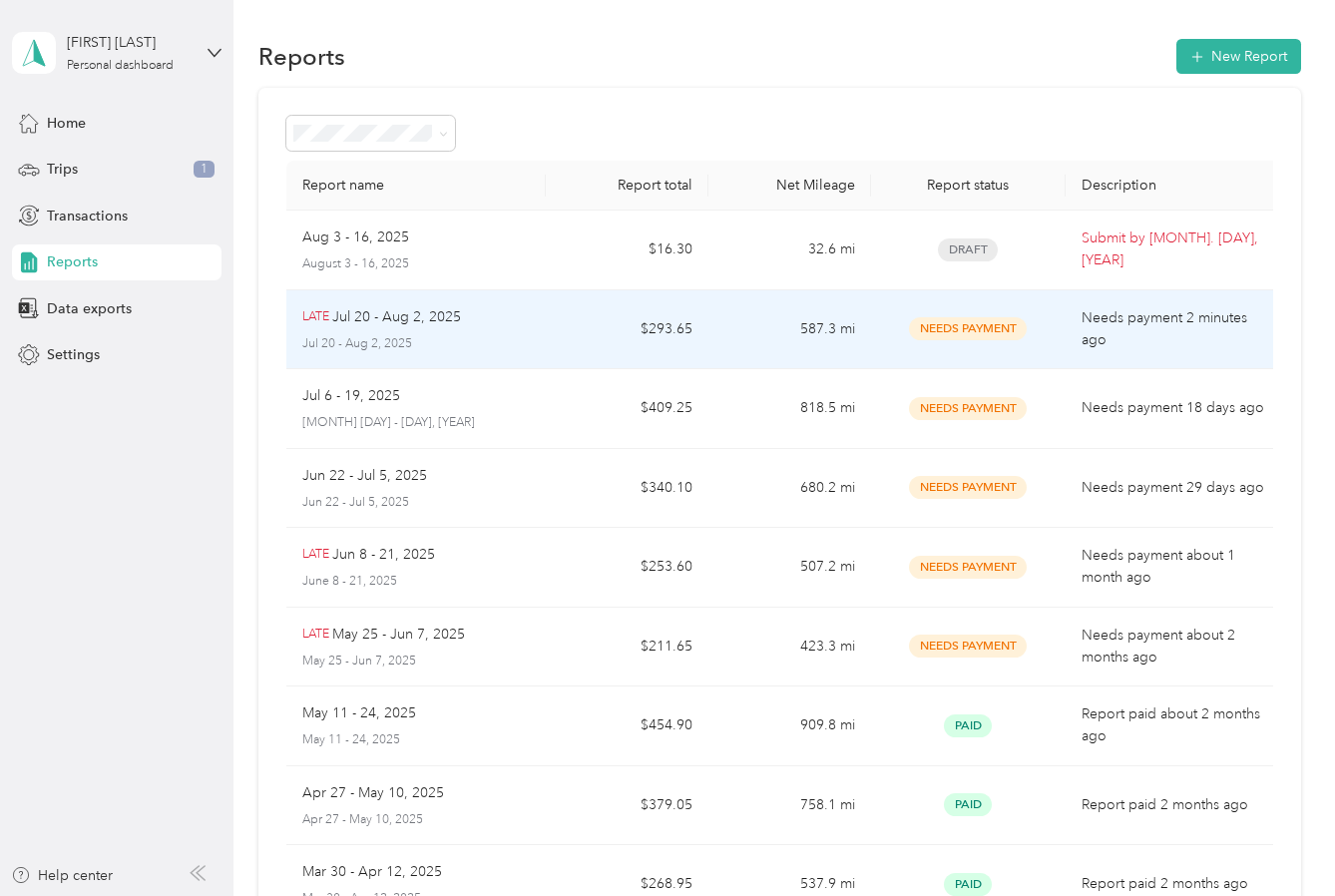 click on "$293.65" at bounding box center (627, 330) 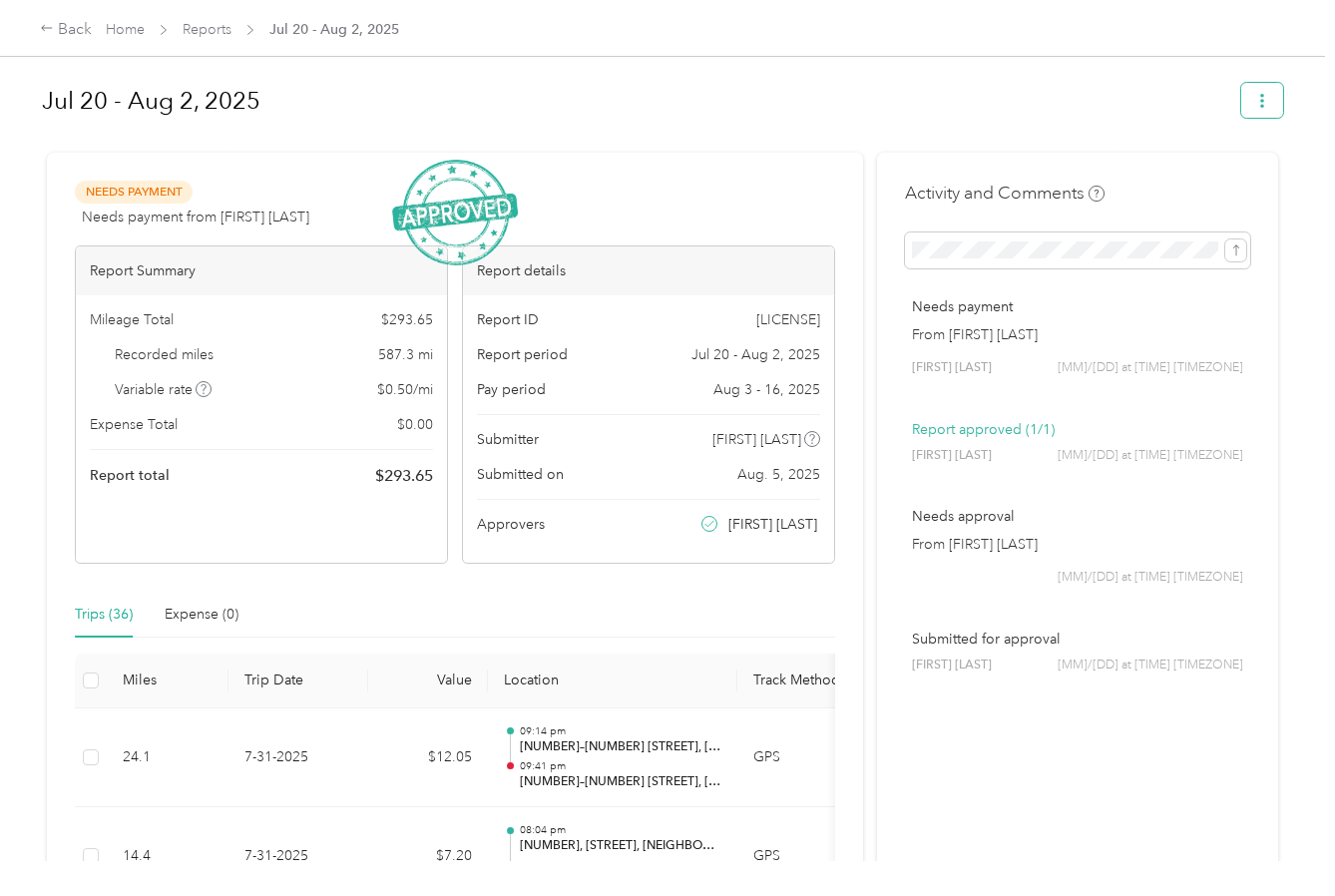 click at bounding box center [1262, 100] 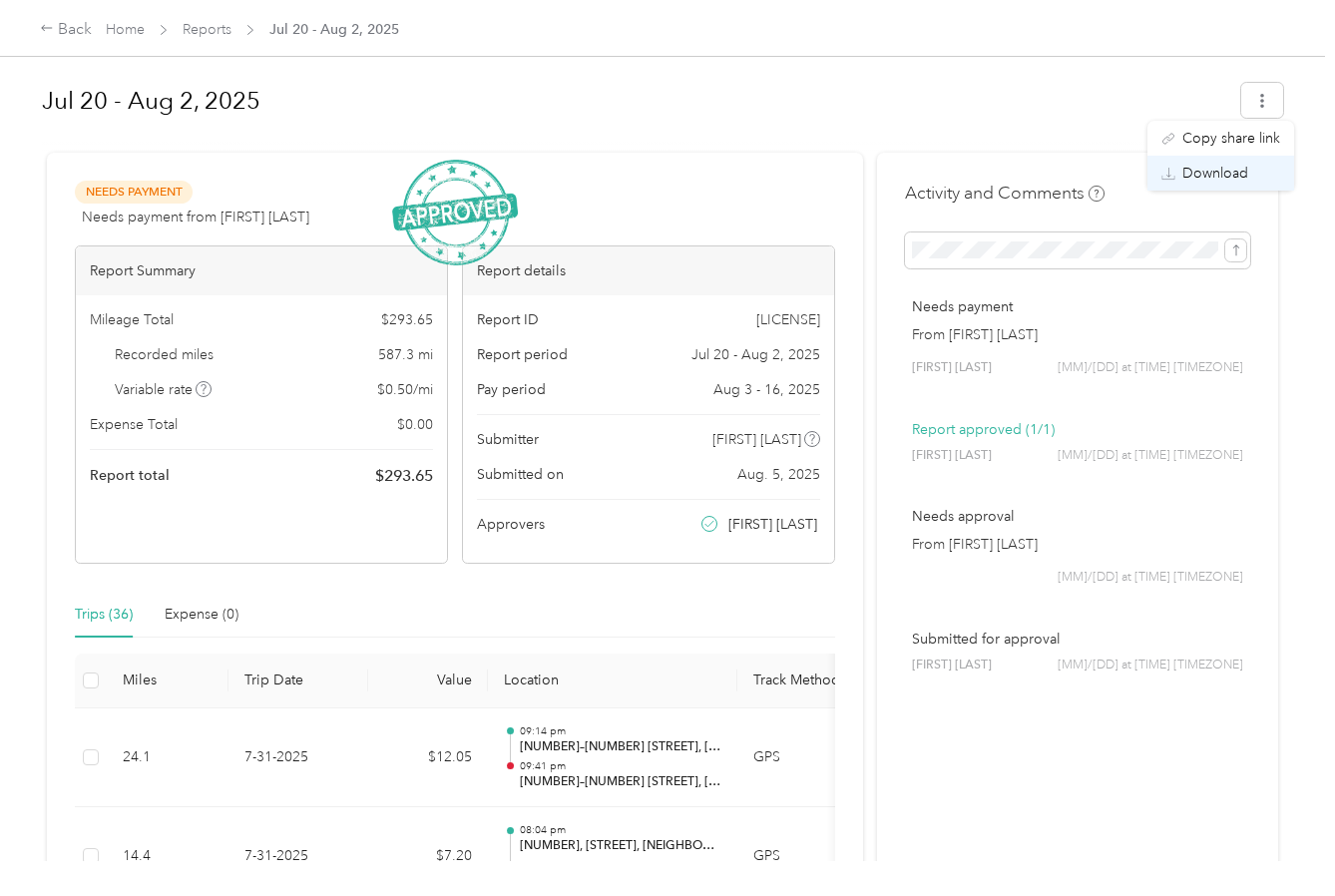 click on "Download" at bounding box center (1215, 173) 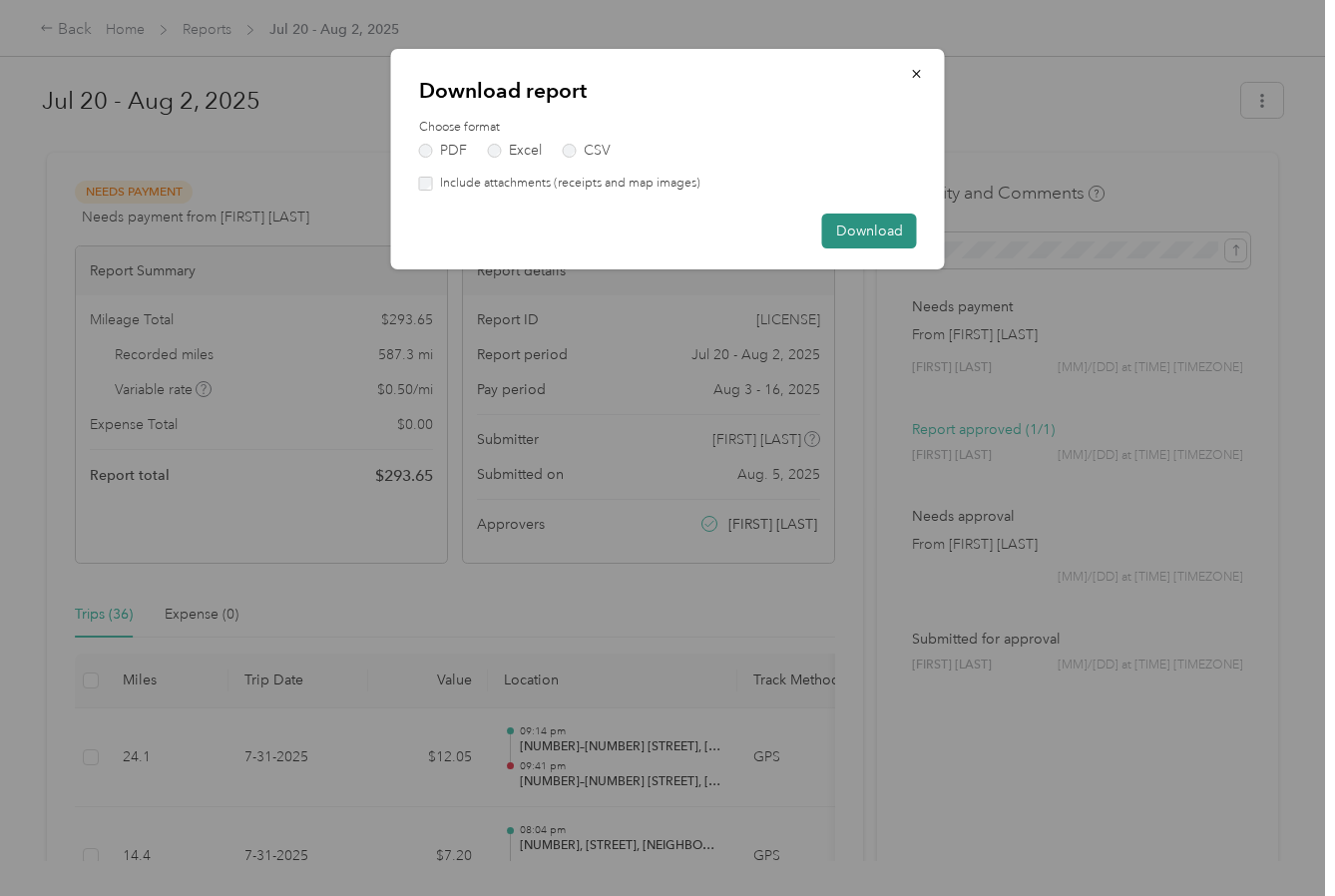 click on "Download" at bounding box center (869, 230) 